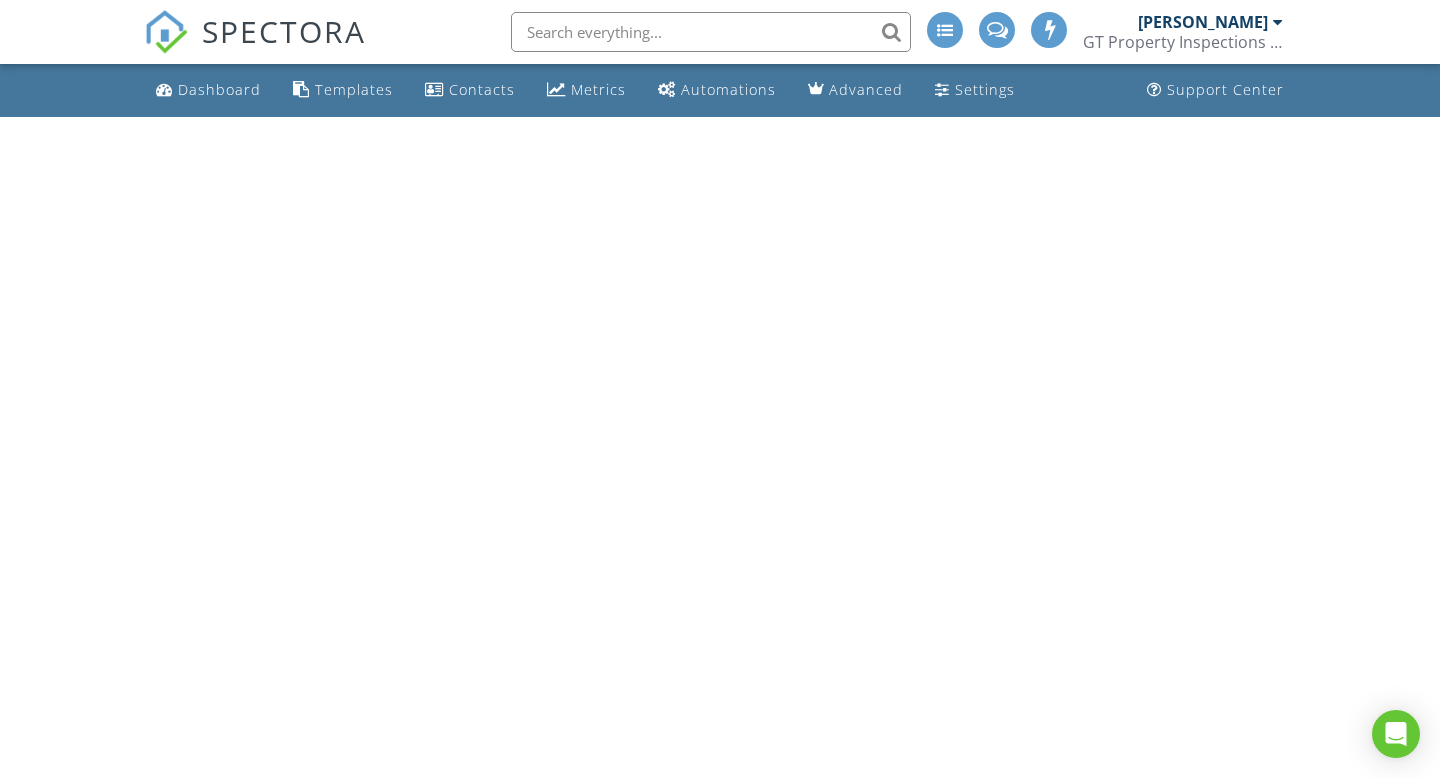 scroll, scrollTop: 0, scrollLeft: 0, axis: both 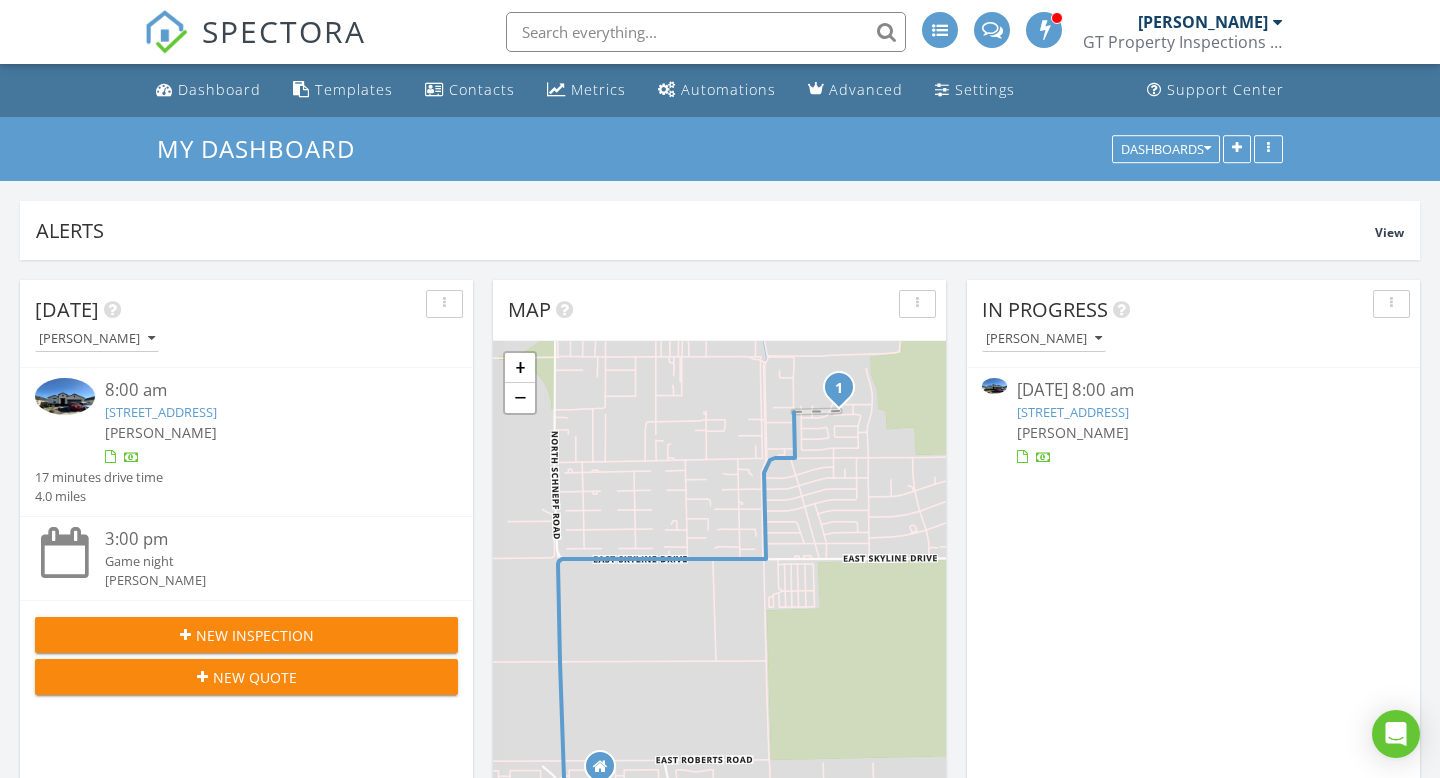 click on "[STREET_ADDRESS]" at bounding box center (1073, 412) 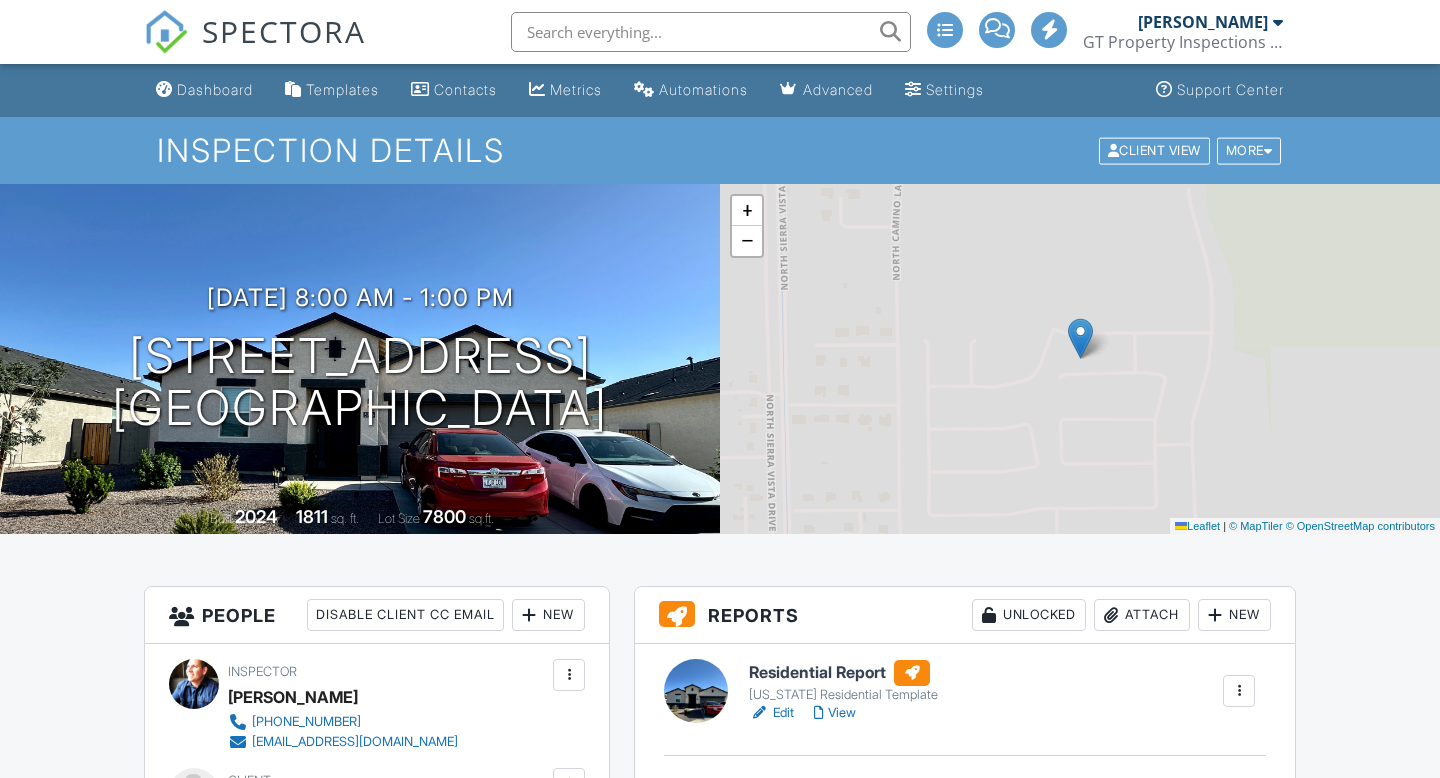scroll, scrollTop: 0, scrollLeft: 0, axis: both 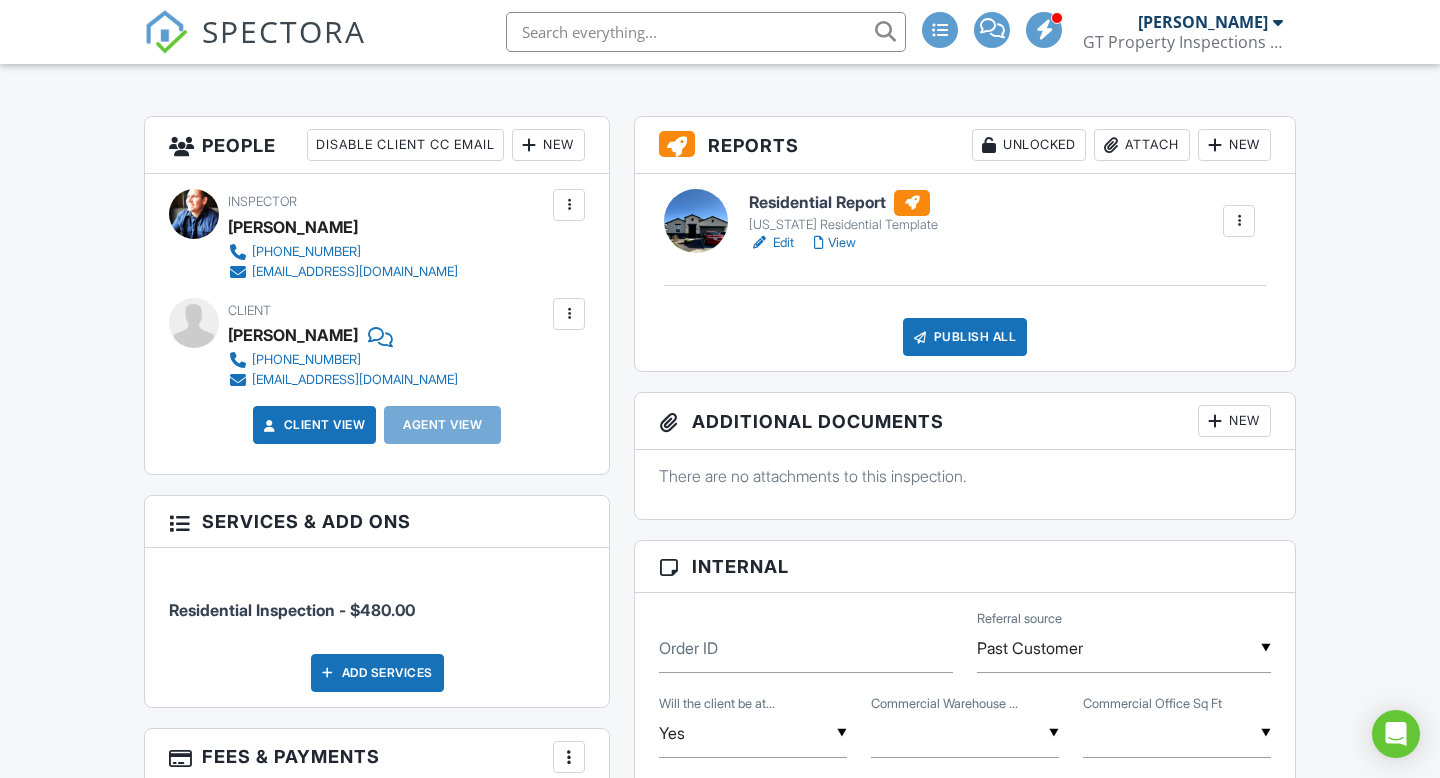 click at bounding box center [1215, 421] 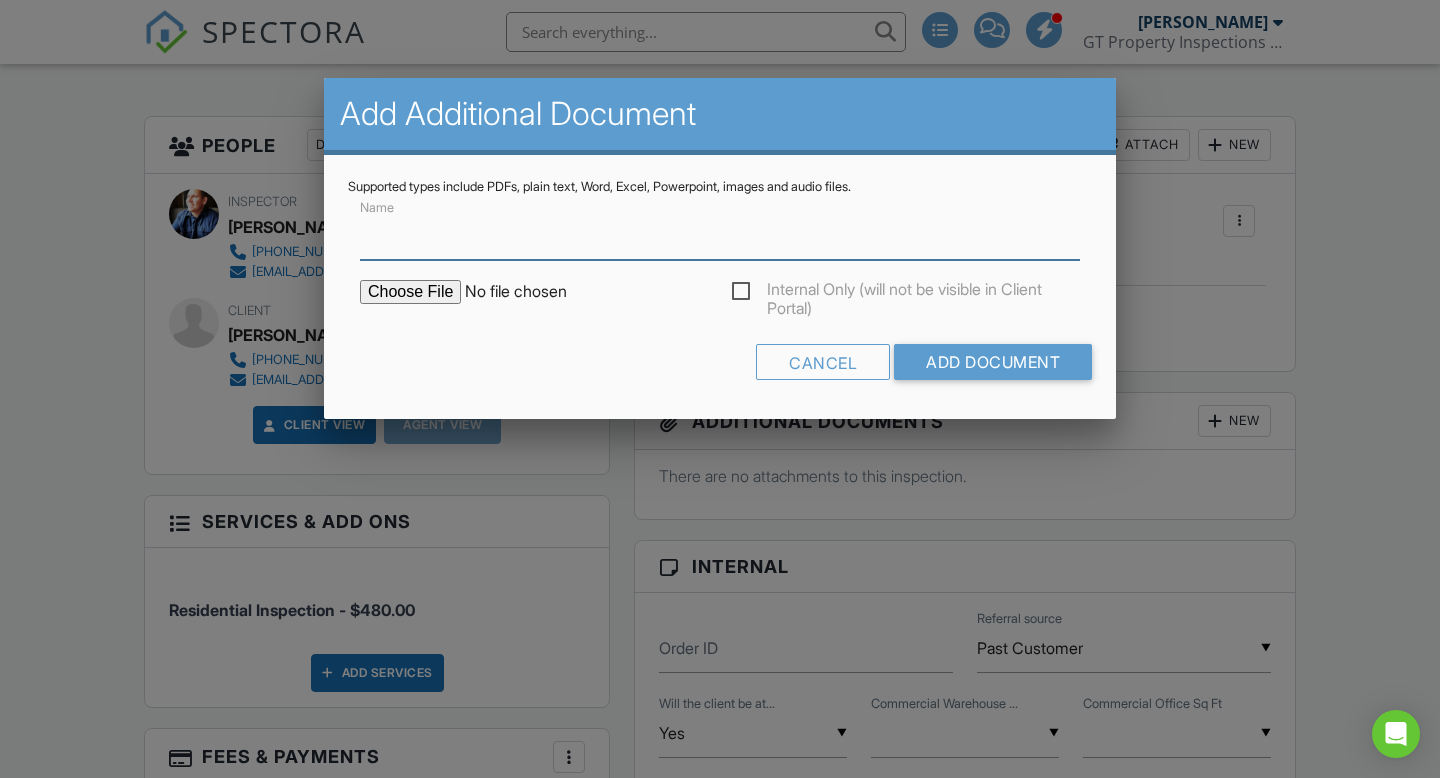 type on "H" 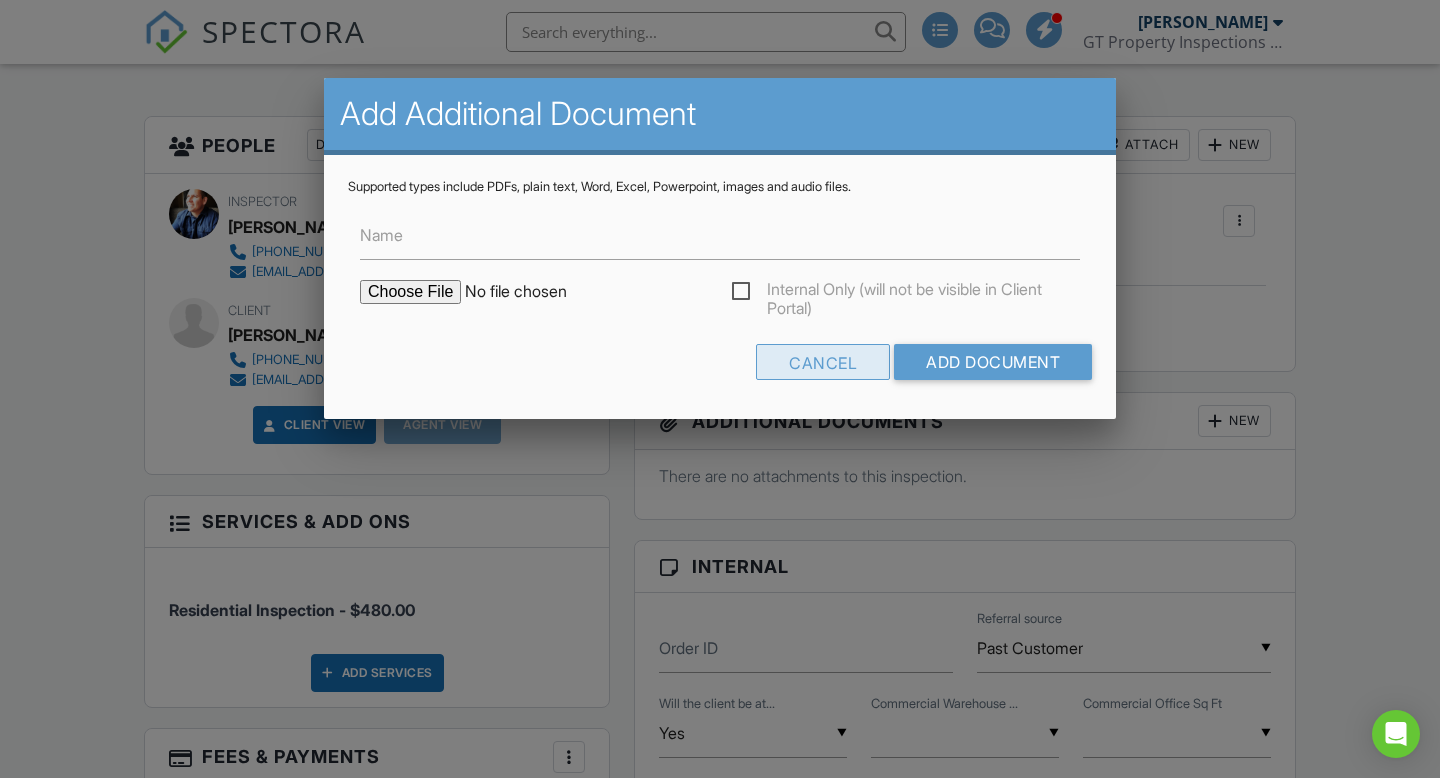 click on "Cancel" at bounding box center (823, 362) 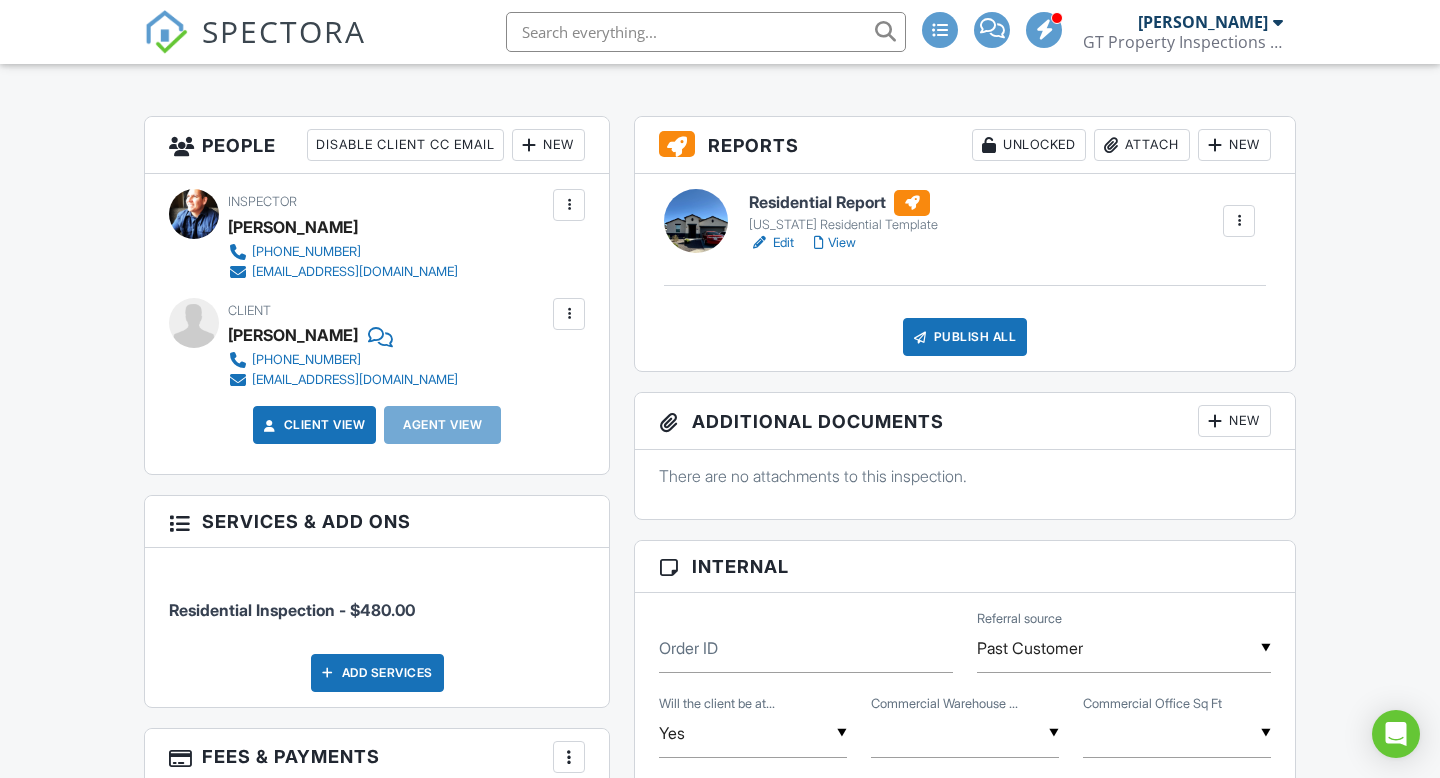 click on "New" at bounding box center [1234, 421] 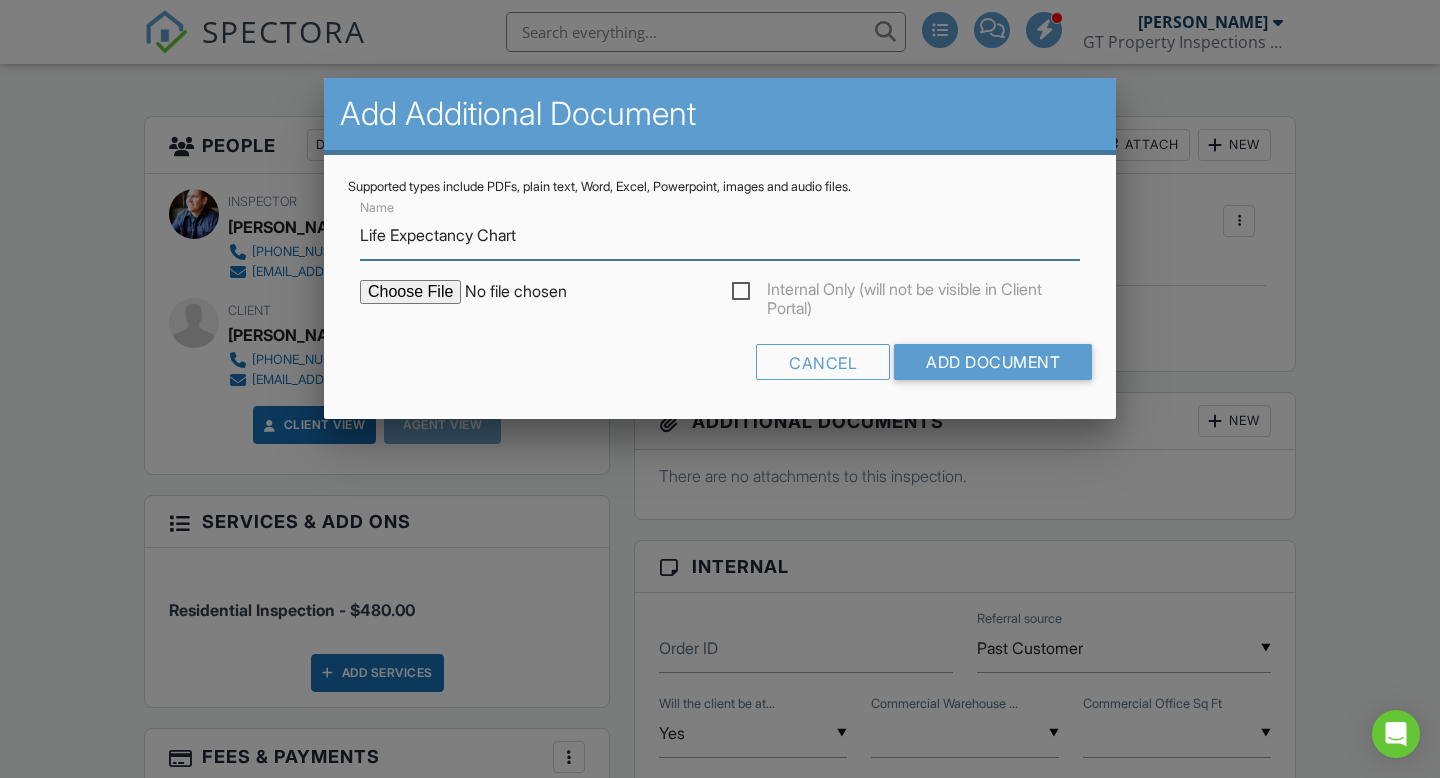 type on "Life Expectancy Chart" 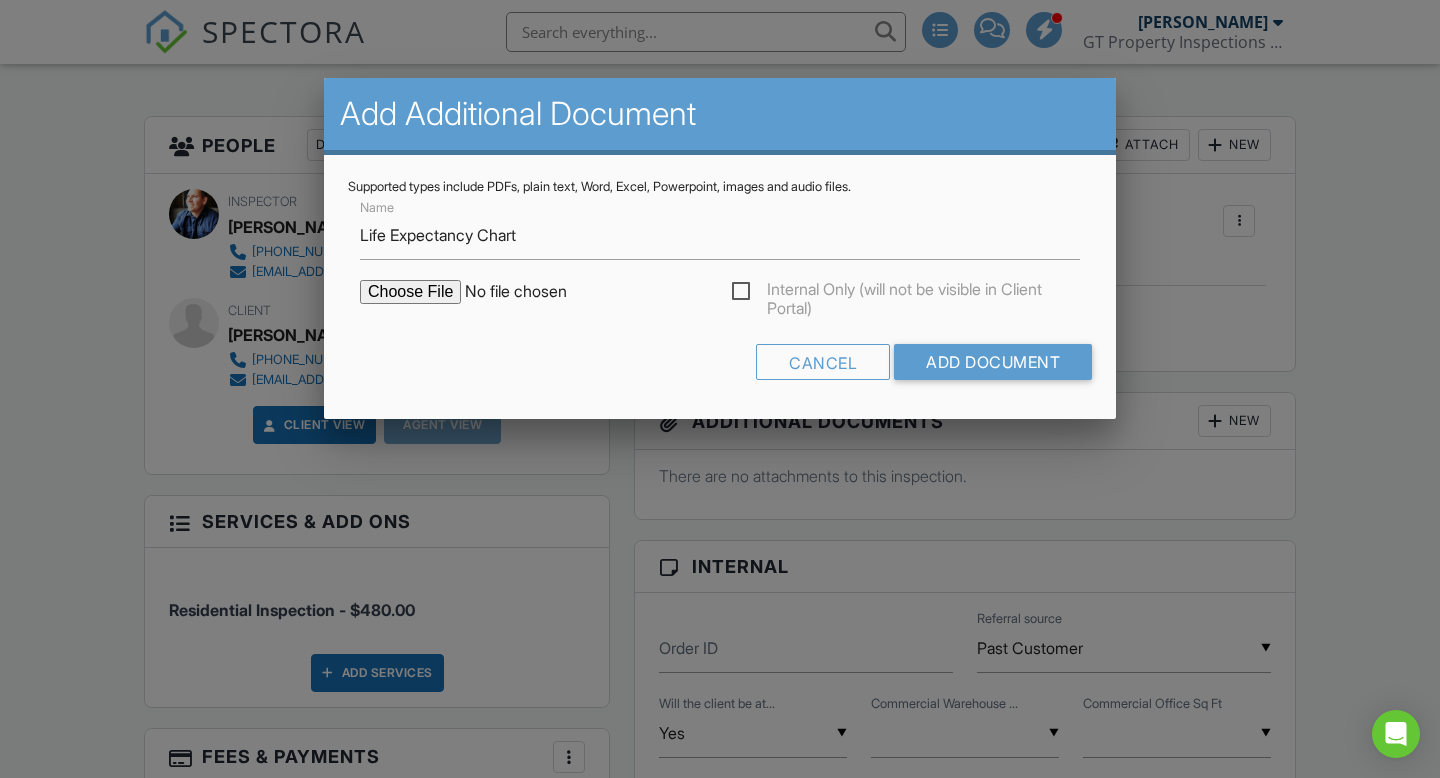 click at bounding box center [530, 292] 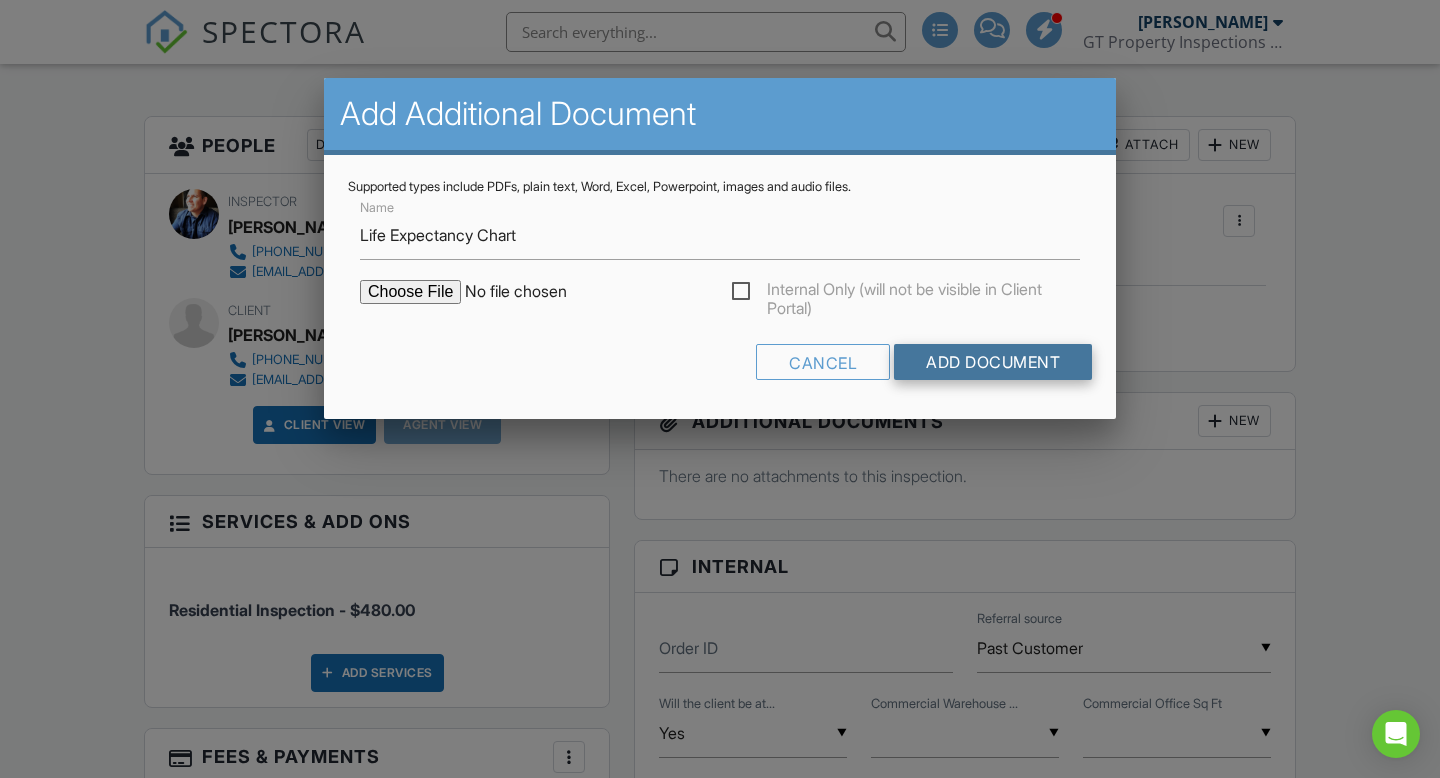 click on "Add Document" at bounding box center (993, 362) 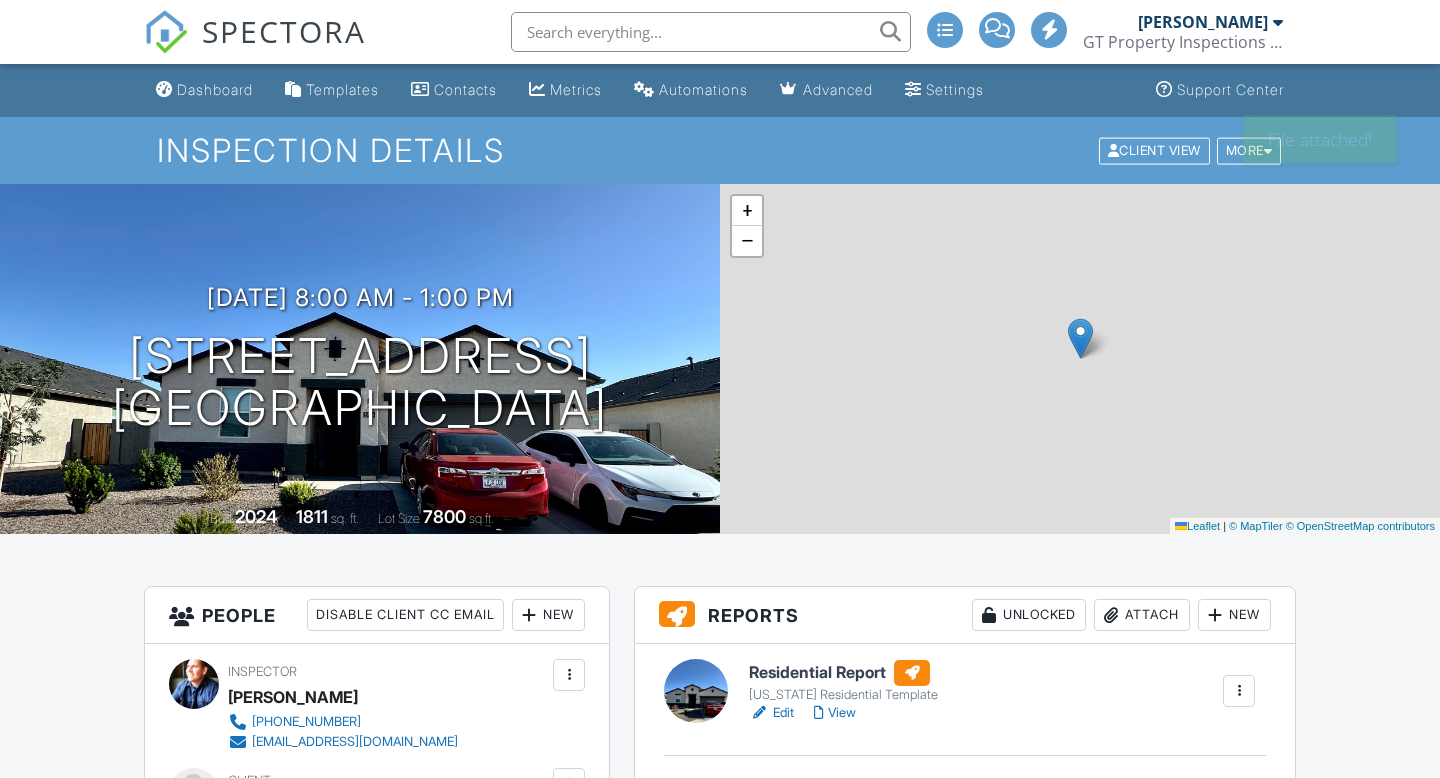 scroll, scrollTop: 0, scrollLeft: 0, axis: both 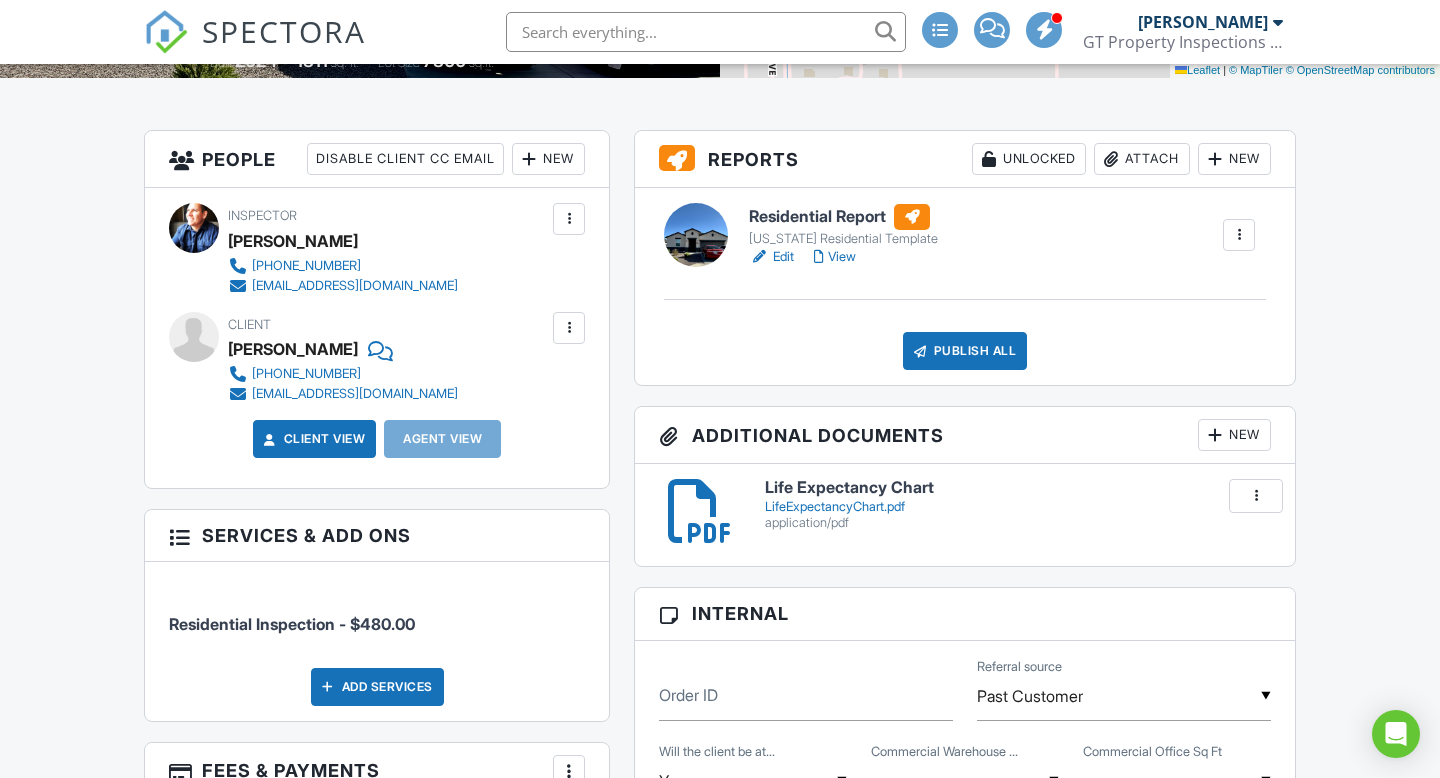 click on "New" at bounding box center (1234, 435) 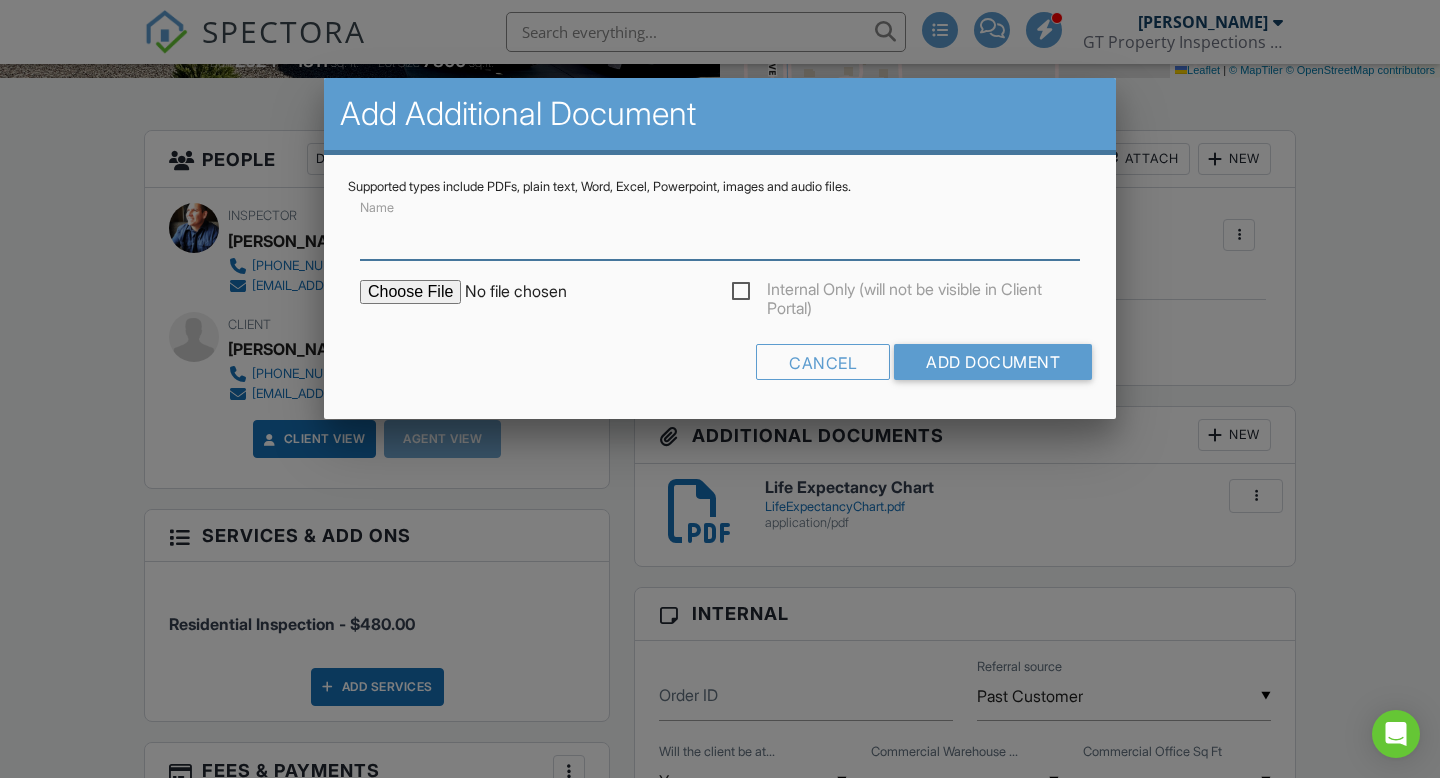 click on "Name" at bounding box center [720, 235] 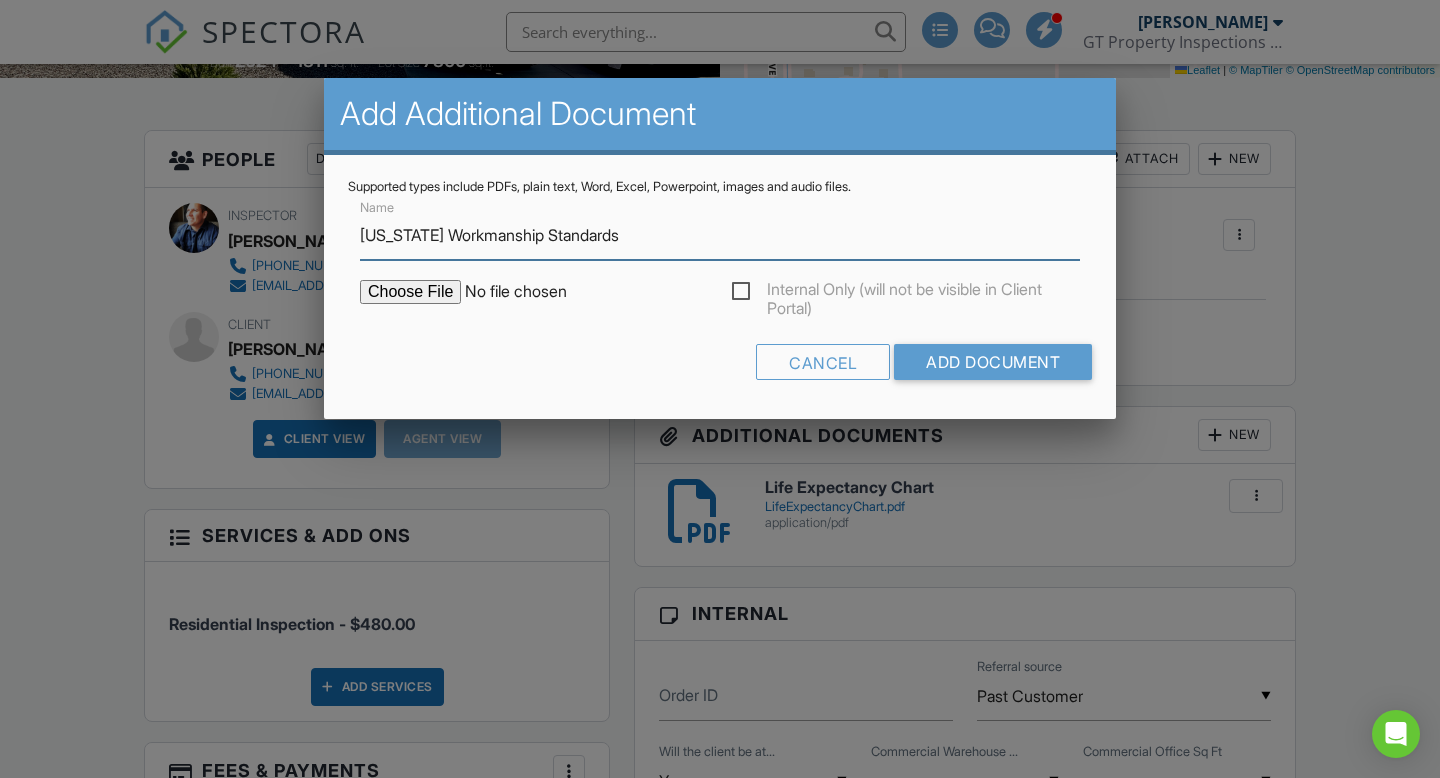 type on "[US_STATE] Workmanship Standards" 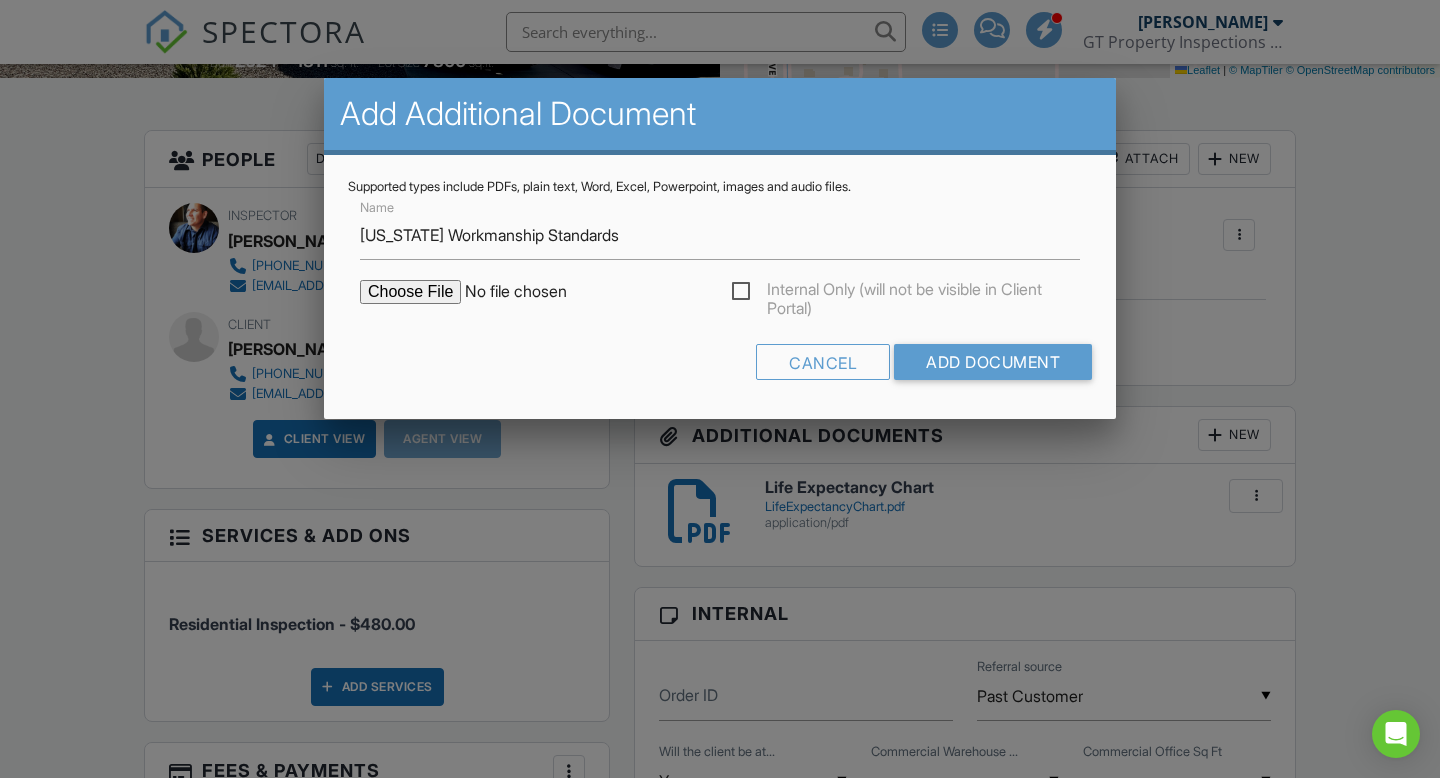 click at bounding box center [530, 292] 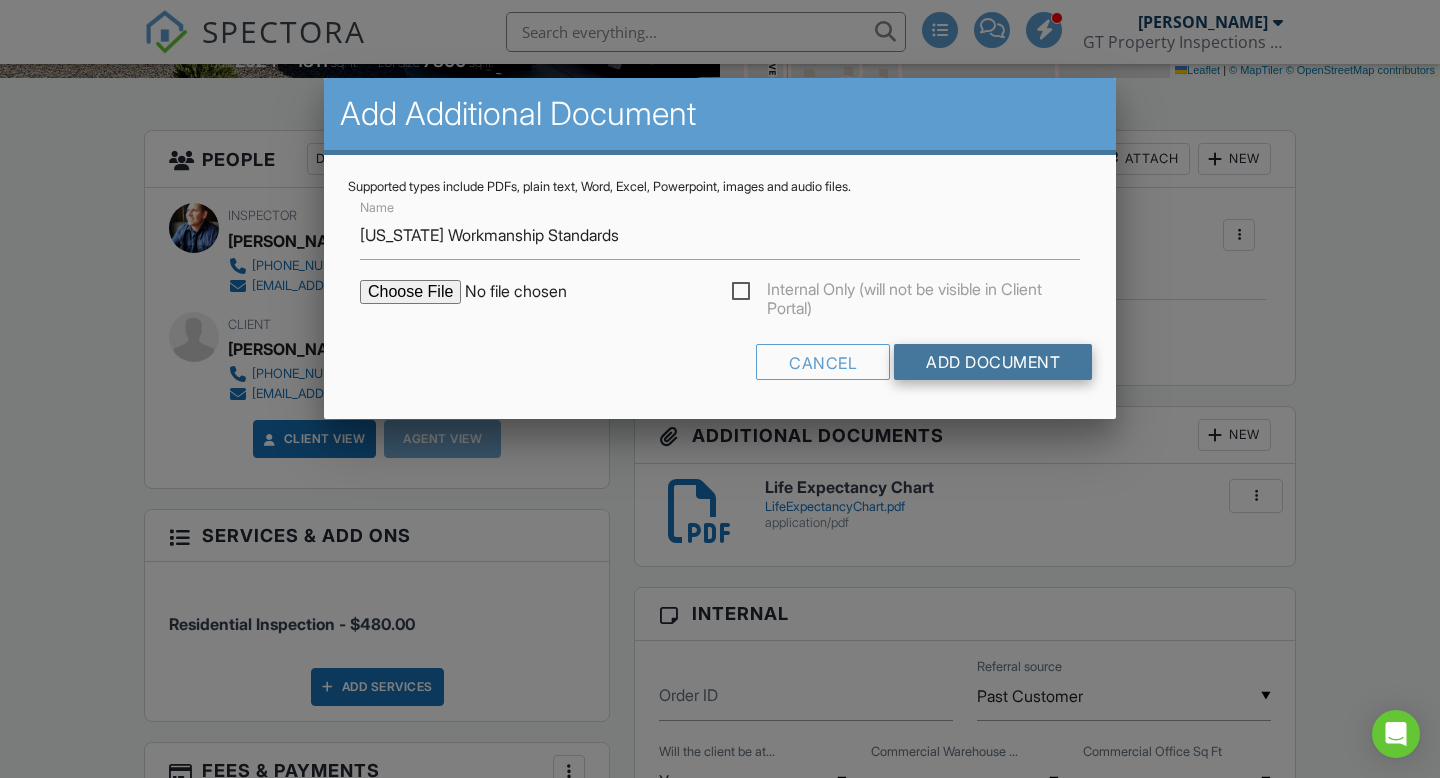 click on "Add Document" at bounding box center [993, 362] 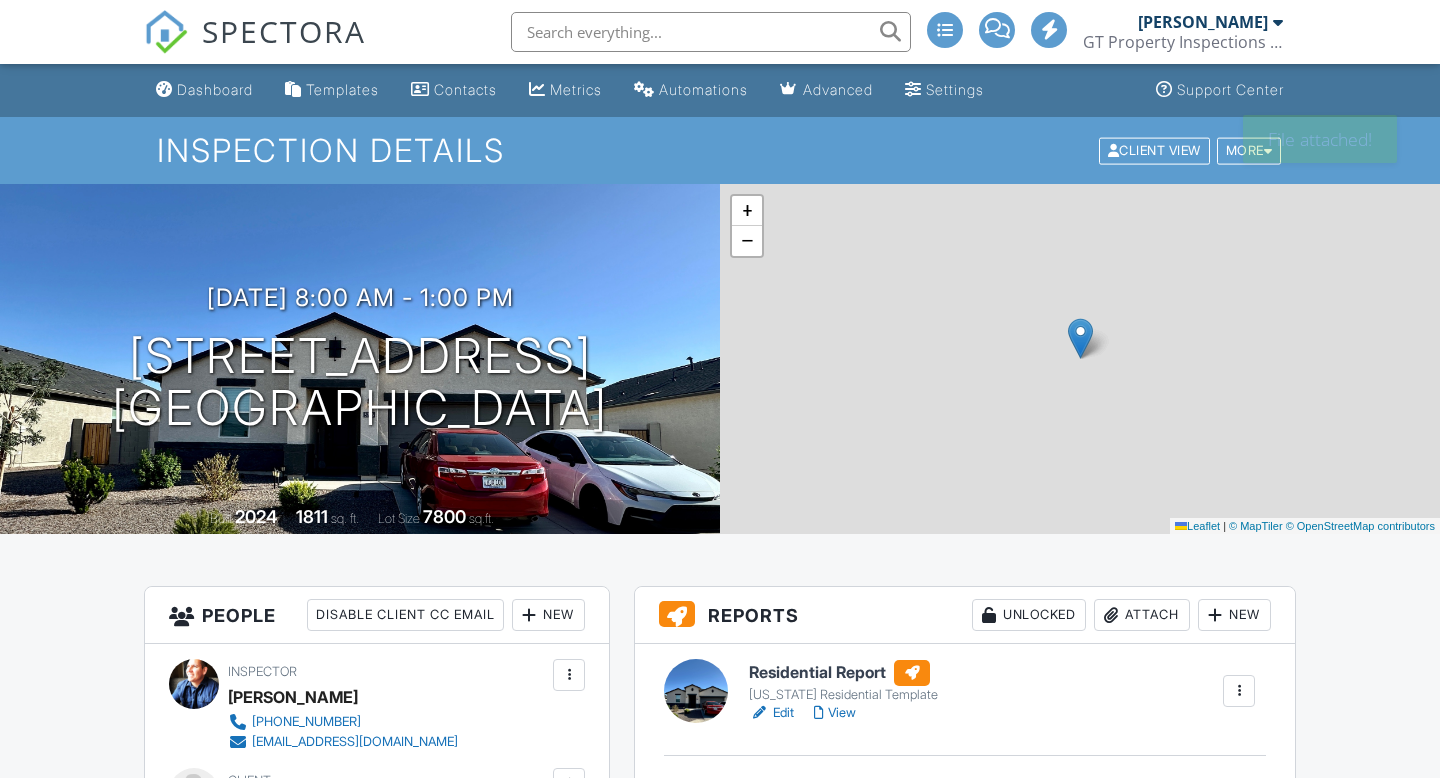 scroll, scrollTop: 0, scrollLeft: 0, axis: both 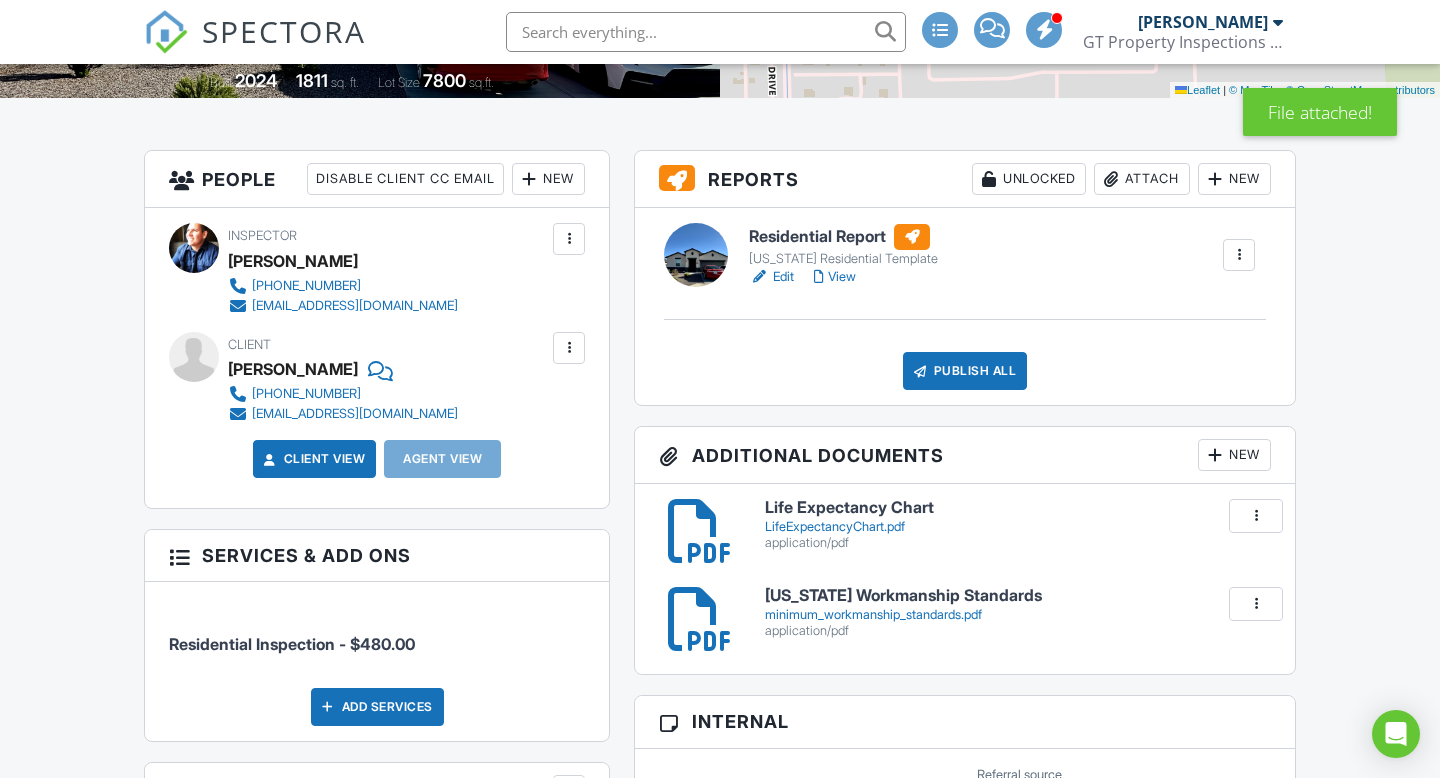click on "Edit" at bounding box center (771, 277) 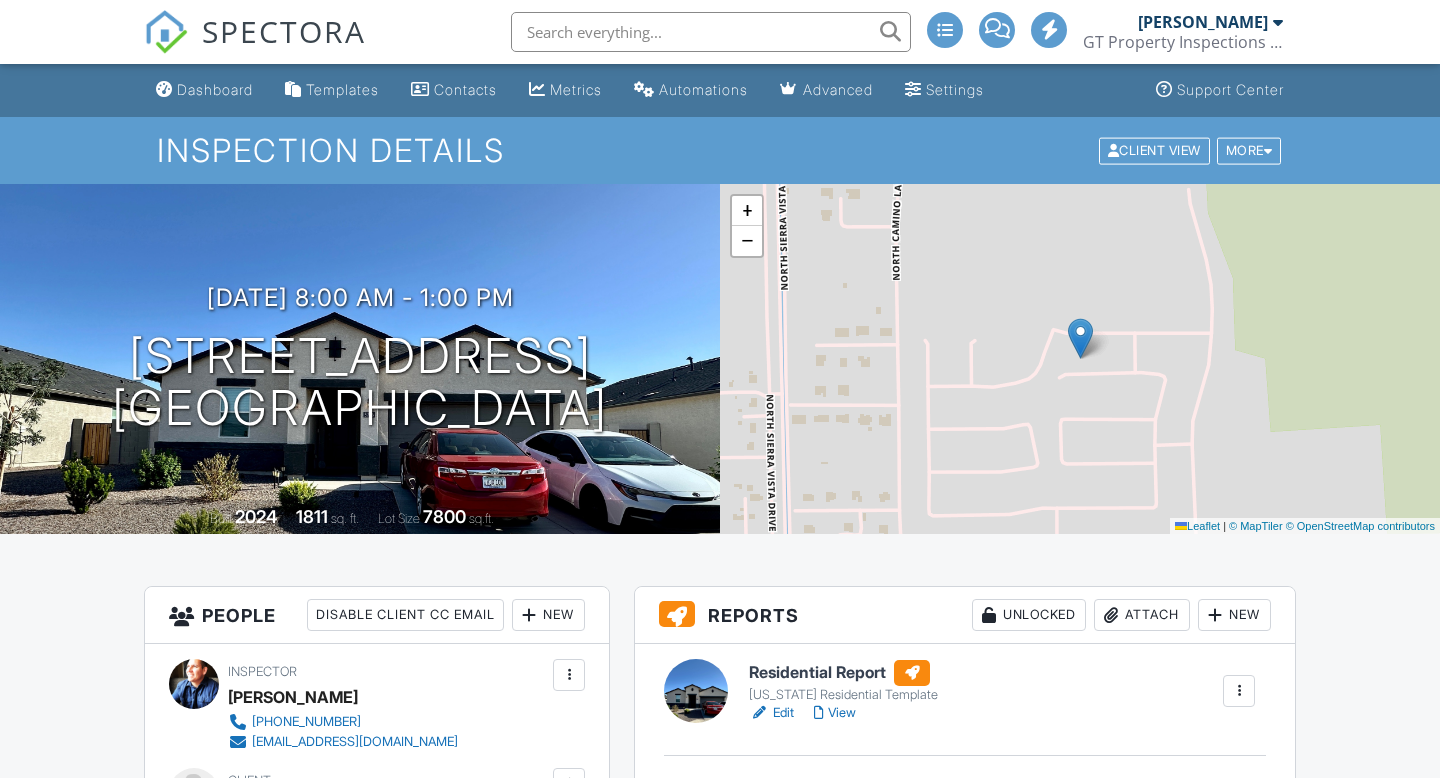 scroll, scrollTop: 0, scrollLeft: 0, axis: both 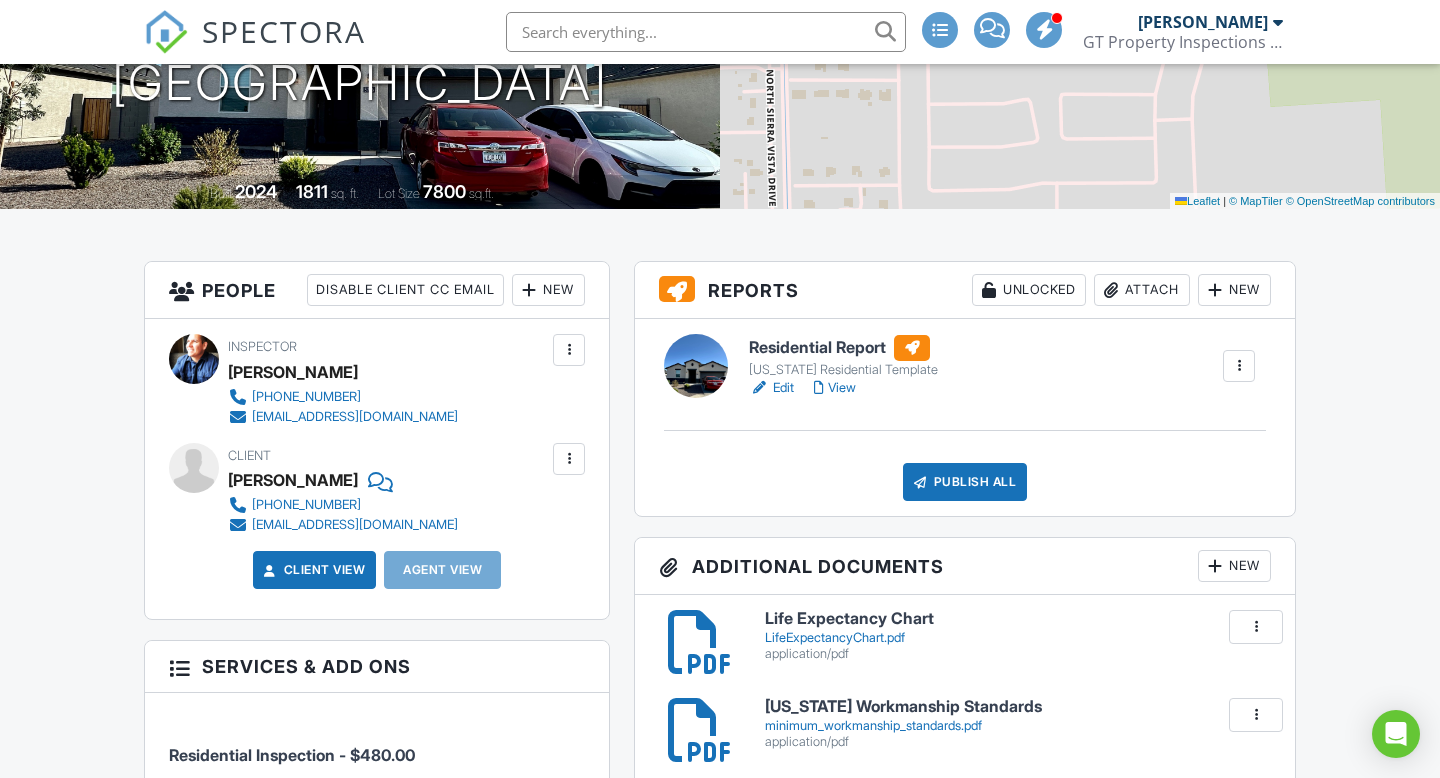 click on "Publish All" at bounding box center (965, 482) 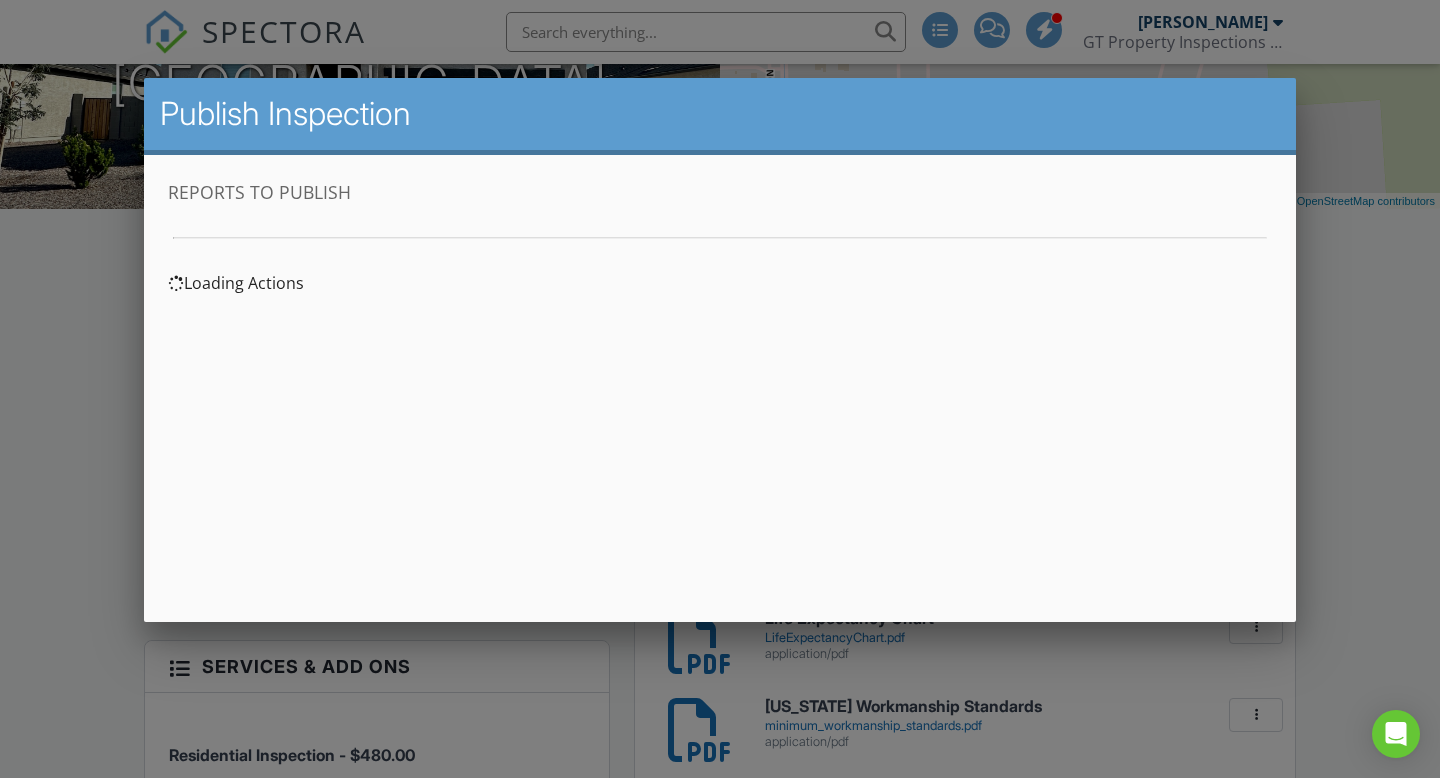 scroll, scrollTop: 0, scrollLeft: 0, axis: both 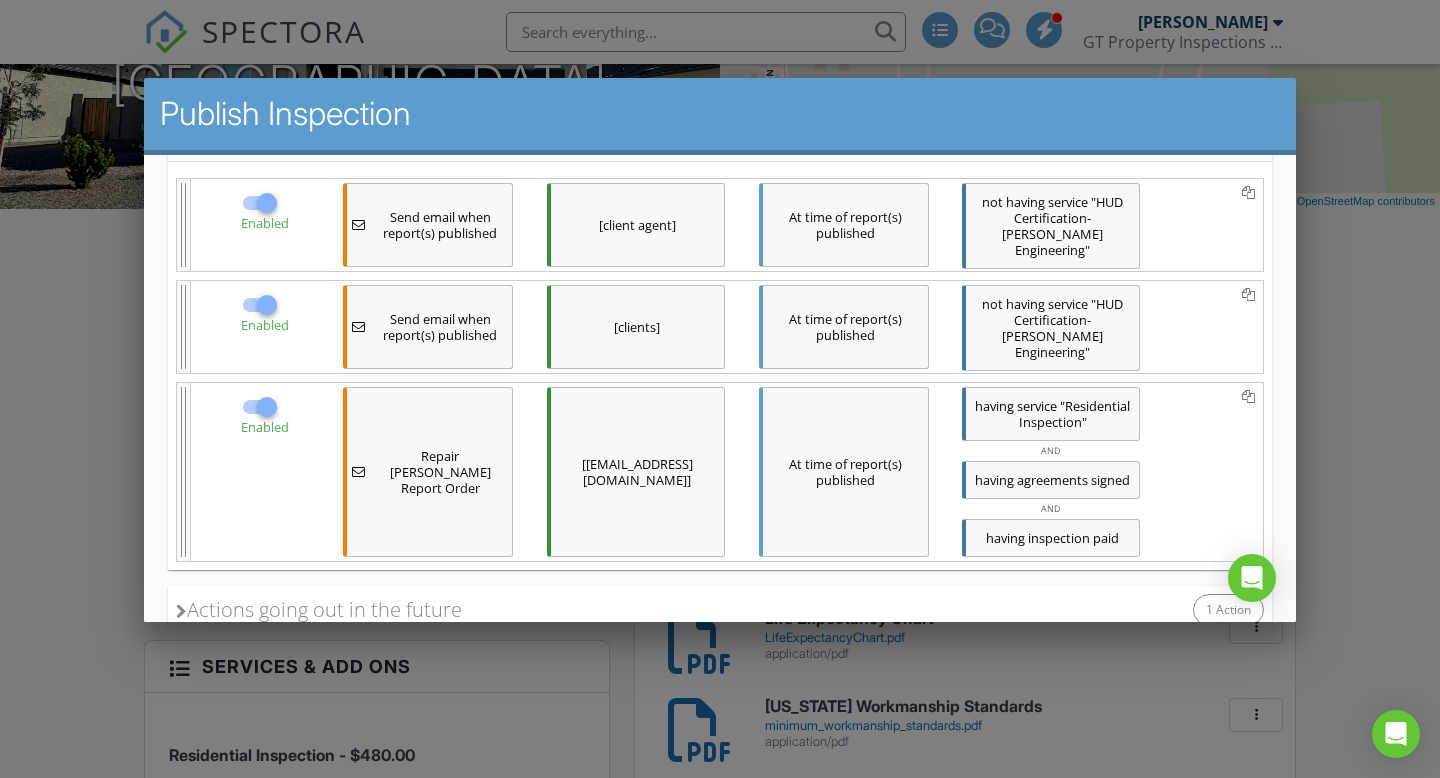 click at bounding box center (267, 406) 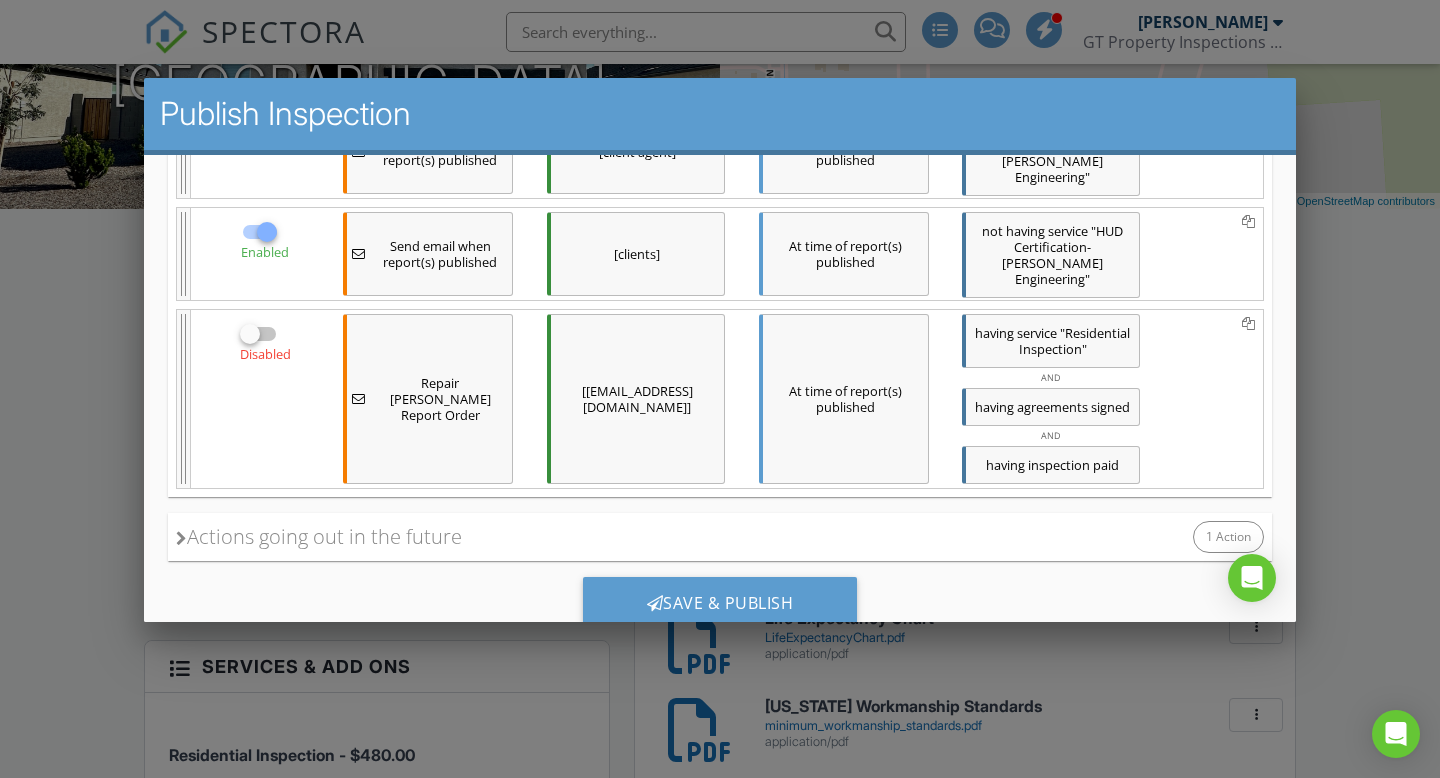 scroll, scrollTop: 406, scrollLeft: 0, axis: vertical 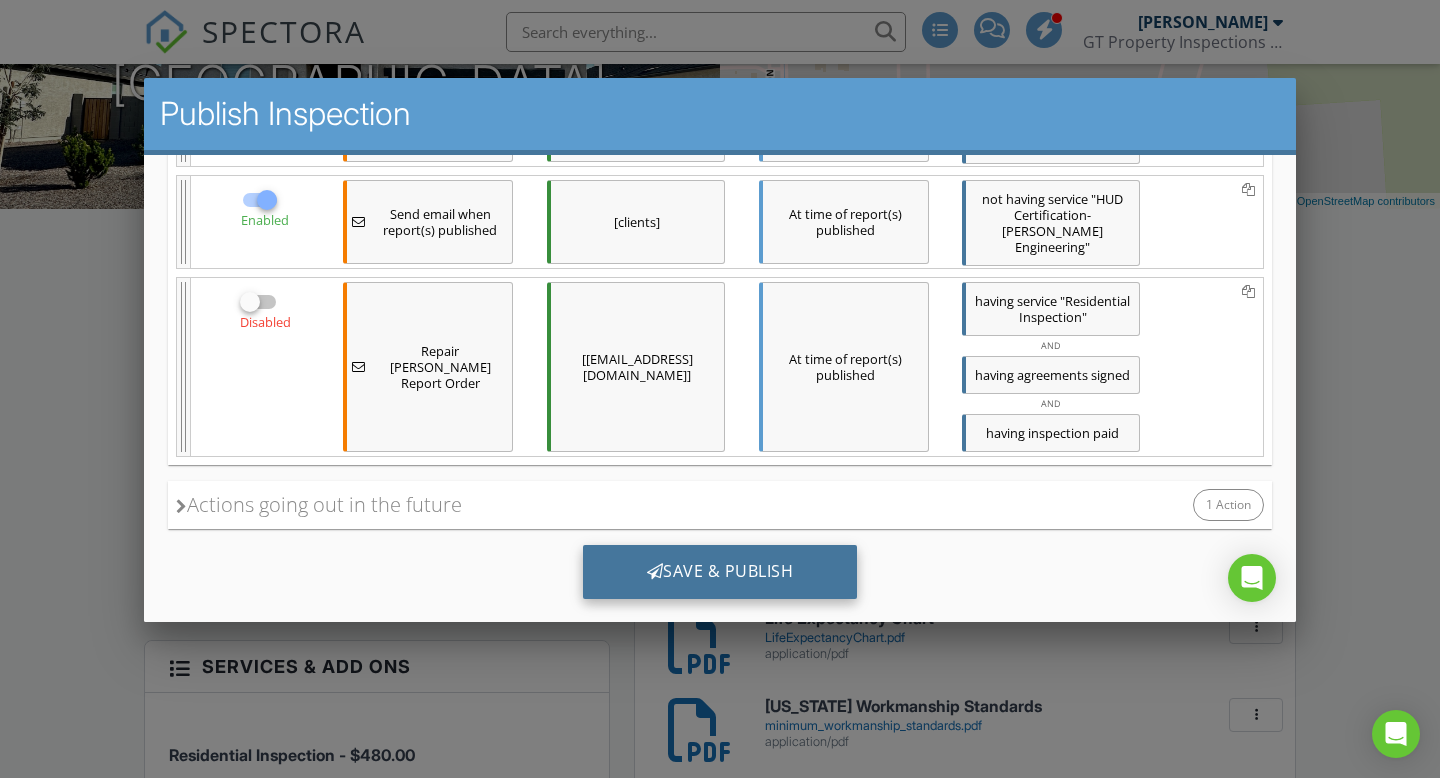 click on "Save & Publish" at bounding box center (720, 571) 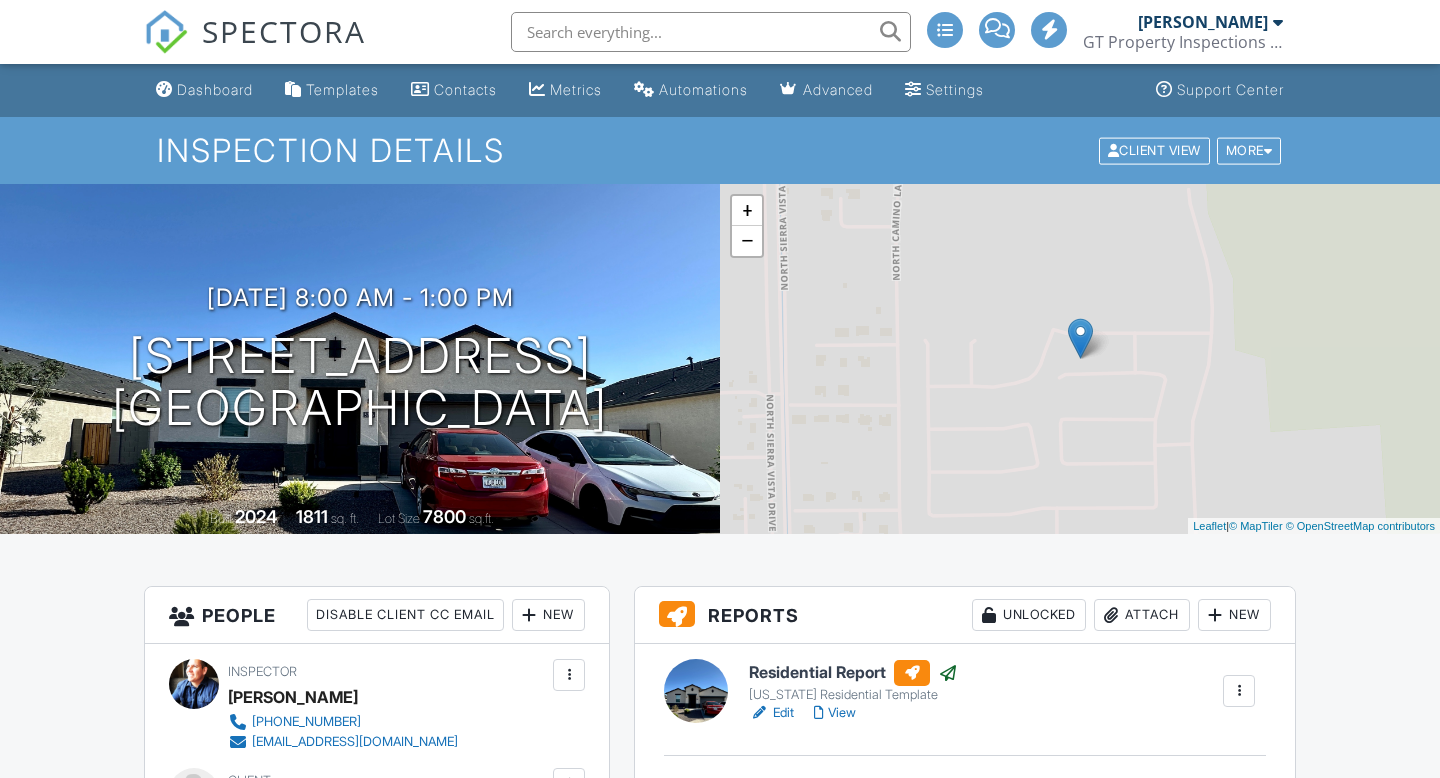 scroll, scrollTop: 0, scrollLeft: 0, axis: both 